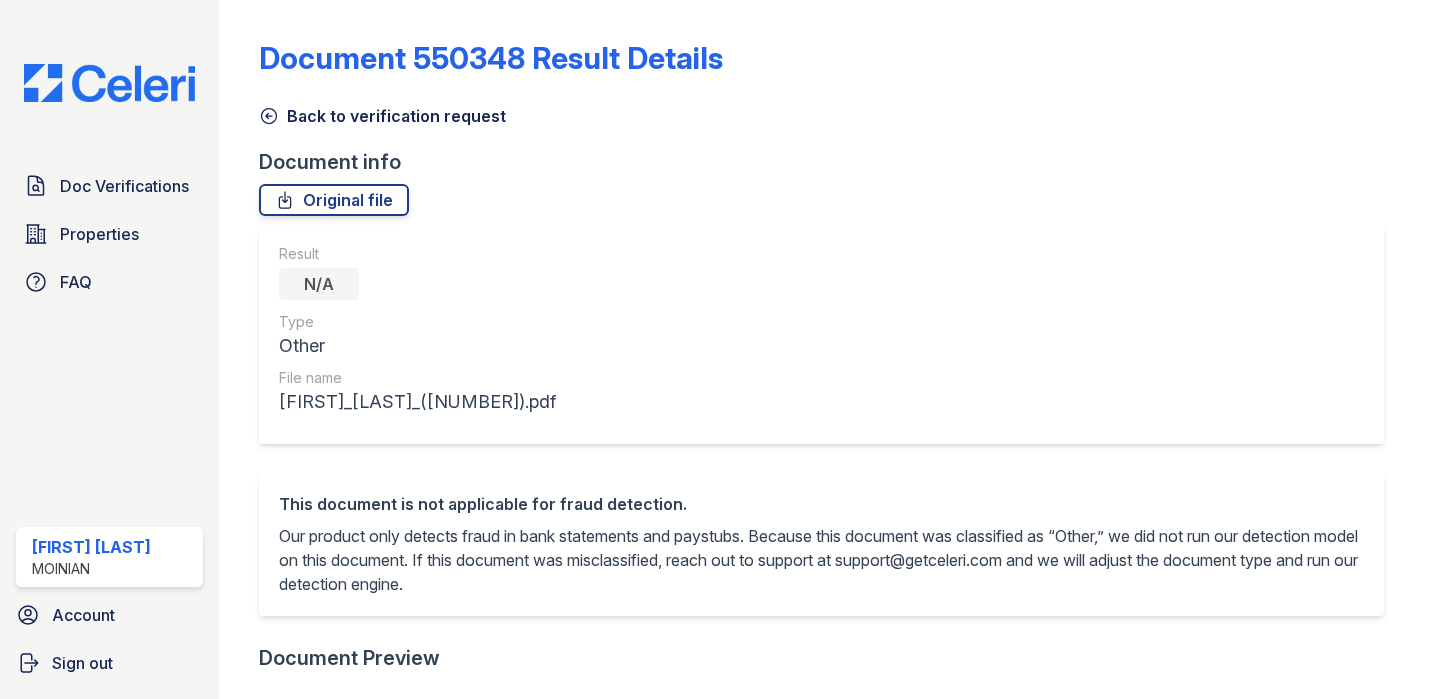 scroll, scrollTop: 0, scrollLeft: 0, axis: both 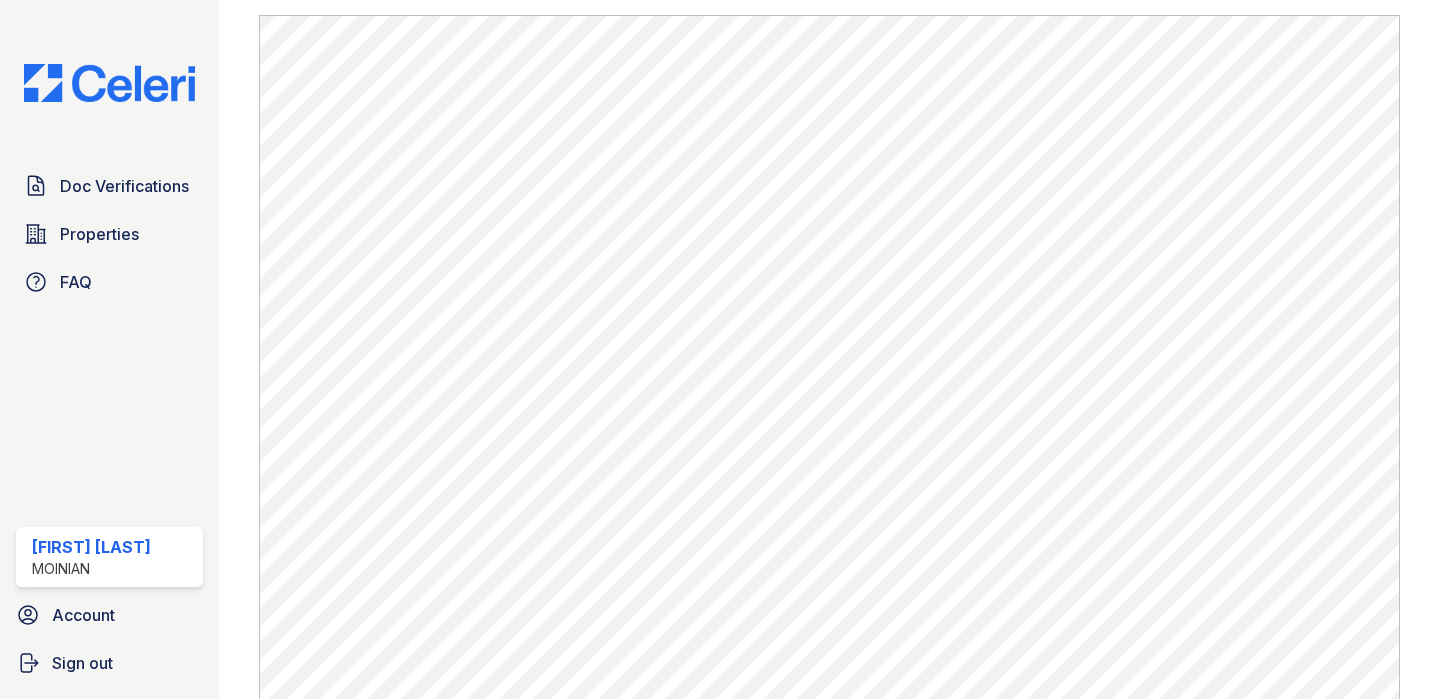 click at bounding box center (109, 83) 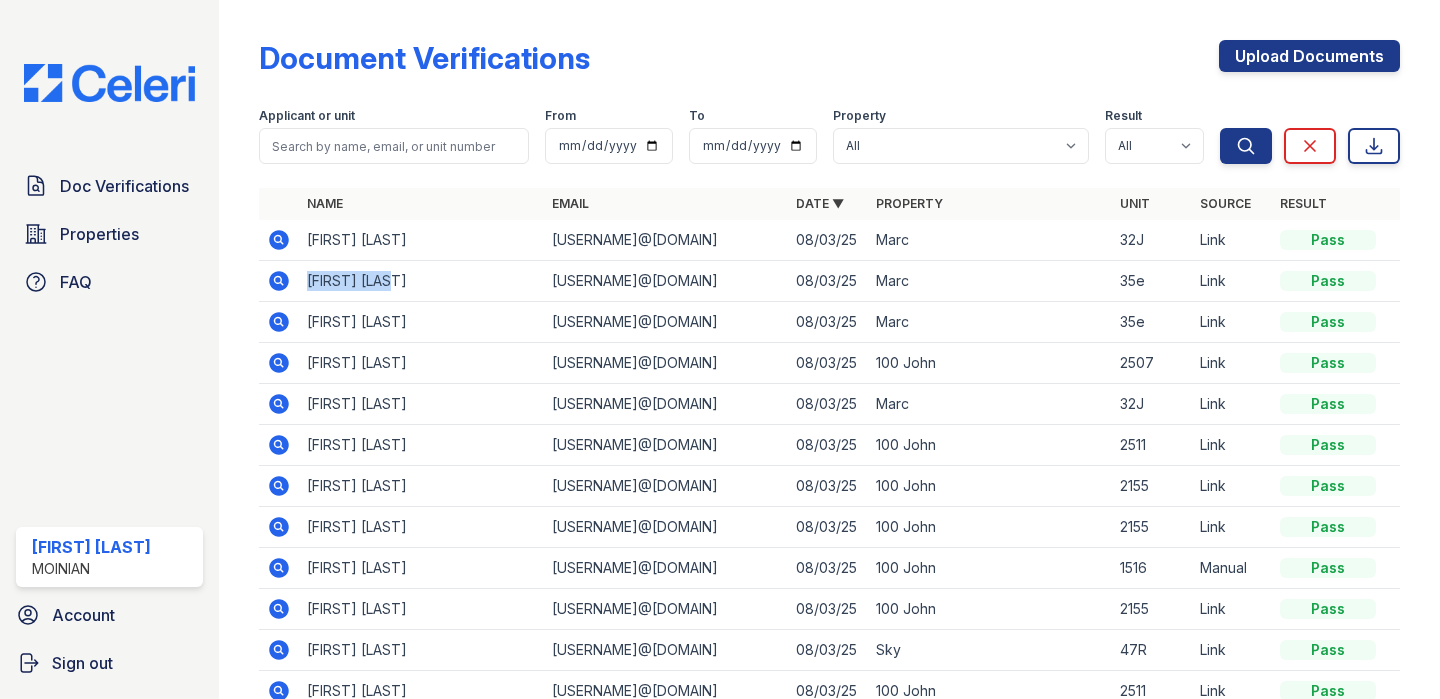 drag, startPoint x: 403, startPoint y: 285, endPoint x: 299, endPoint y: 281, distance: 104.0769 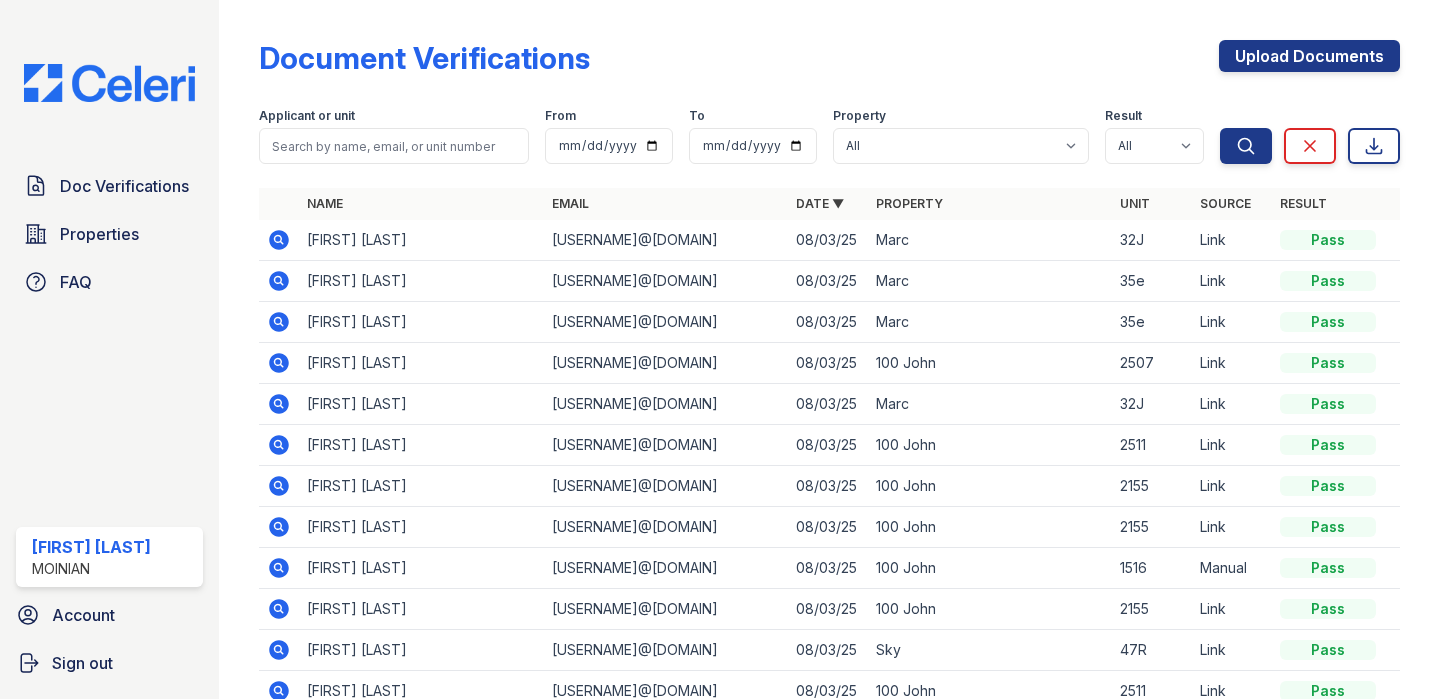 click on "[USERNAME]@[DOMAIN]" at bounding box center [666, 281] 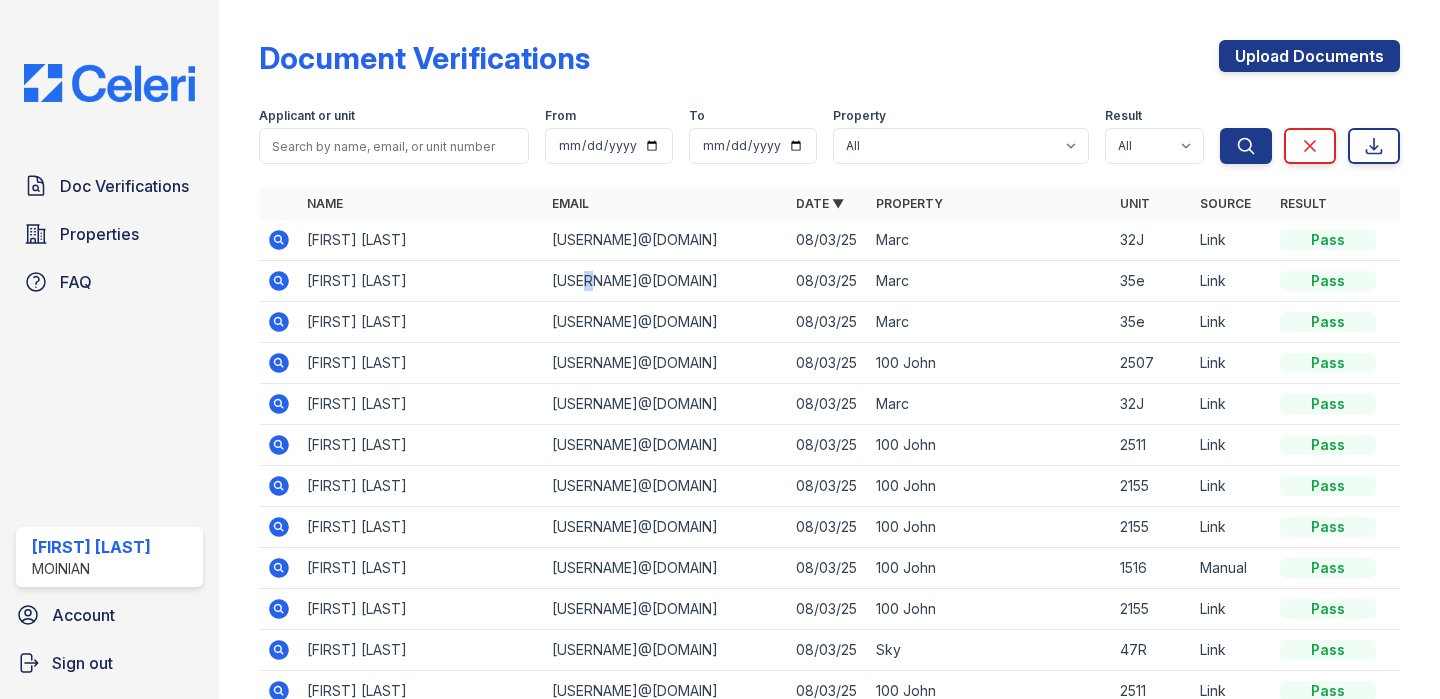 click on "[USERNAME]@[DOMAIN]" at bounding box center (666, 281) 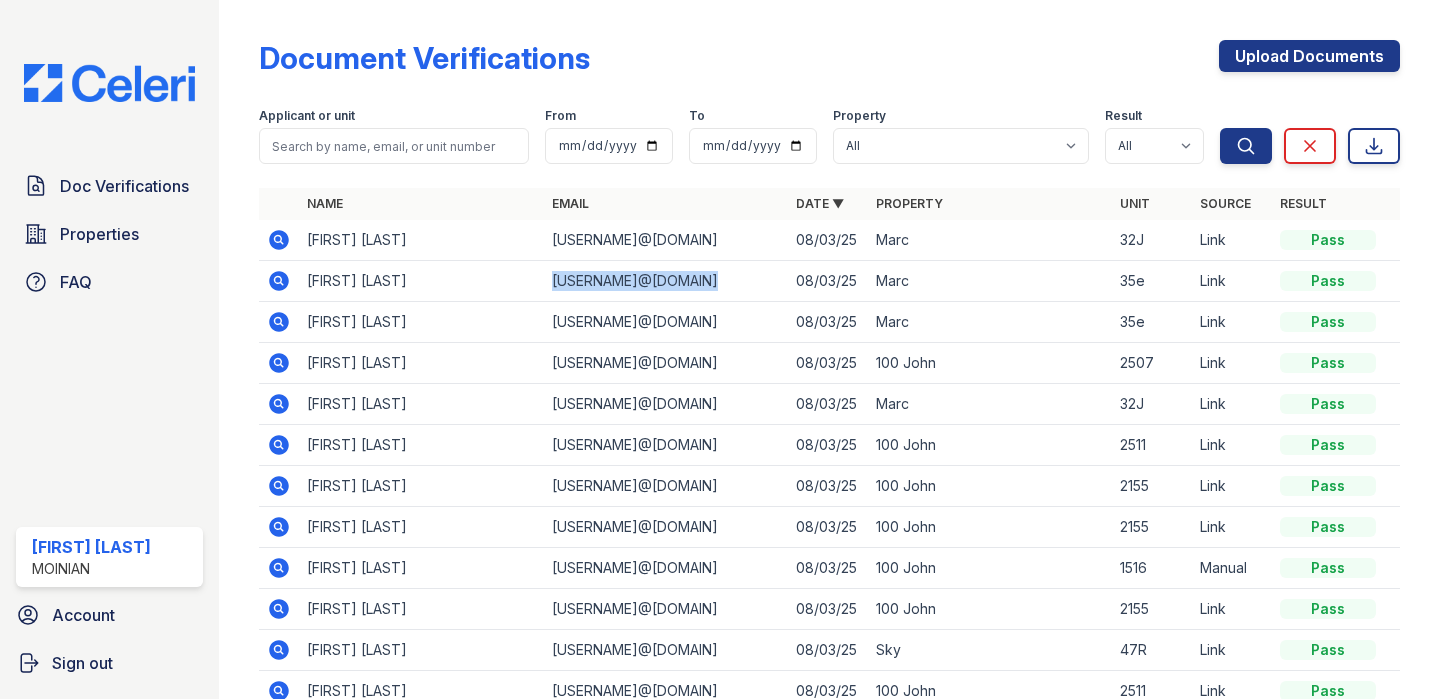 click on "[USERNAME]@[DOMAIN]" at bounding box center [666, 281] 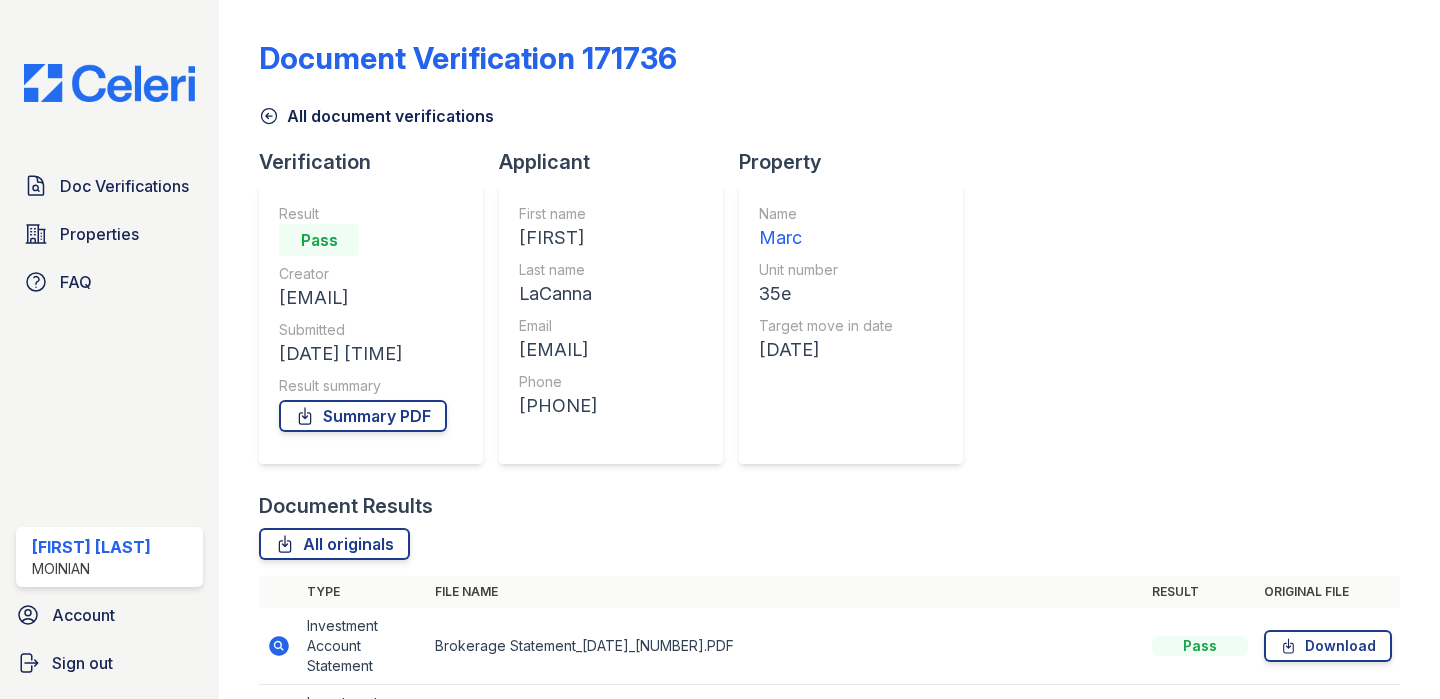 scroll, scrollTop: 0, scrollLeft: 0, axis: both 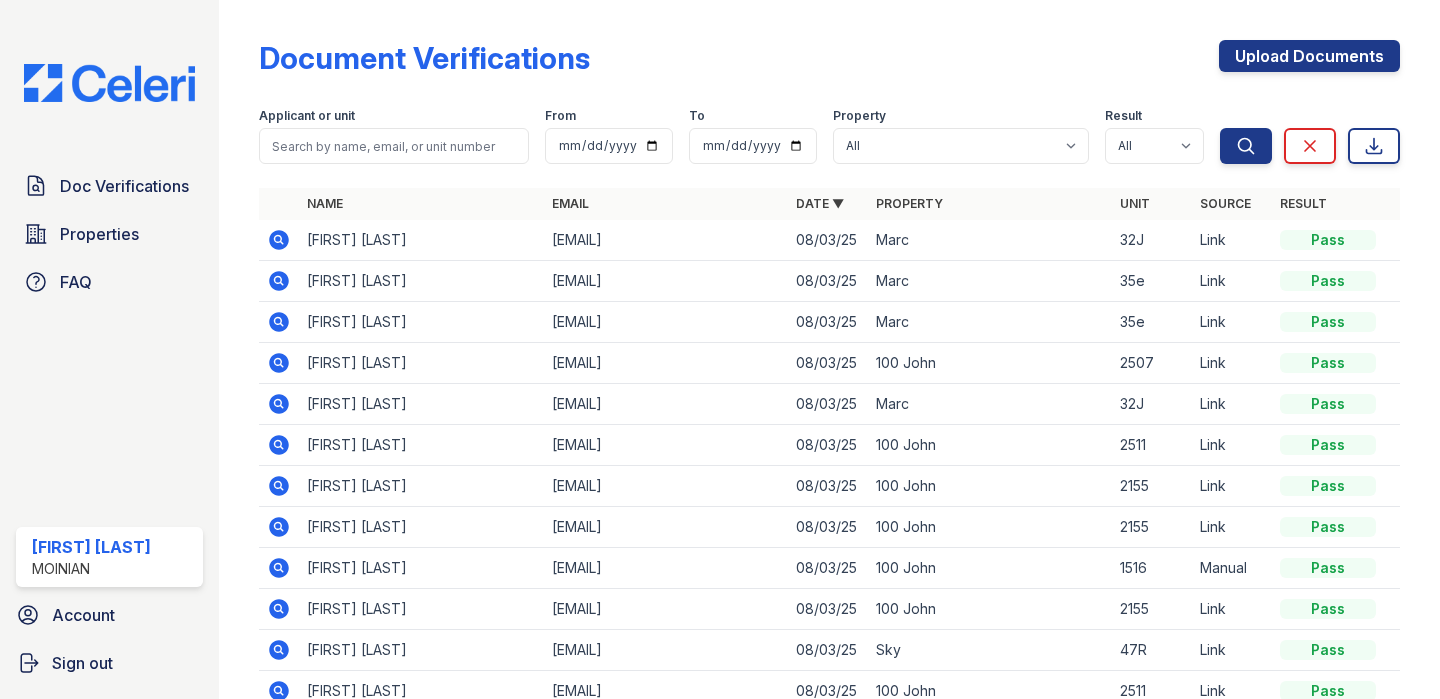 click on "Taylor Kielb" at bounding box center [421, 240] 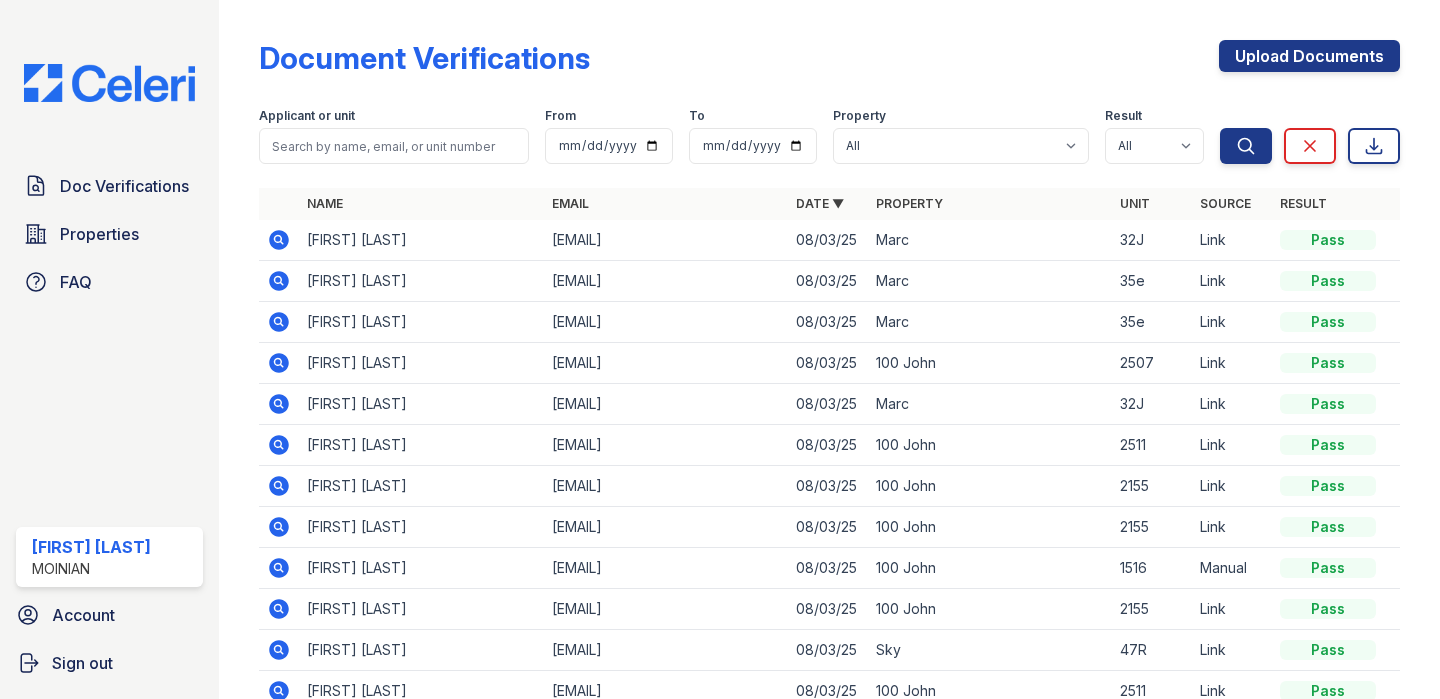 click on "[USERNAME]@[DOMAIN]" at bounding box center [666, 240] 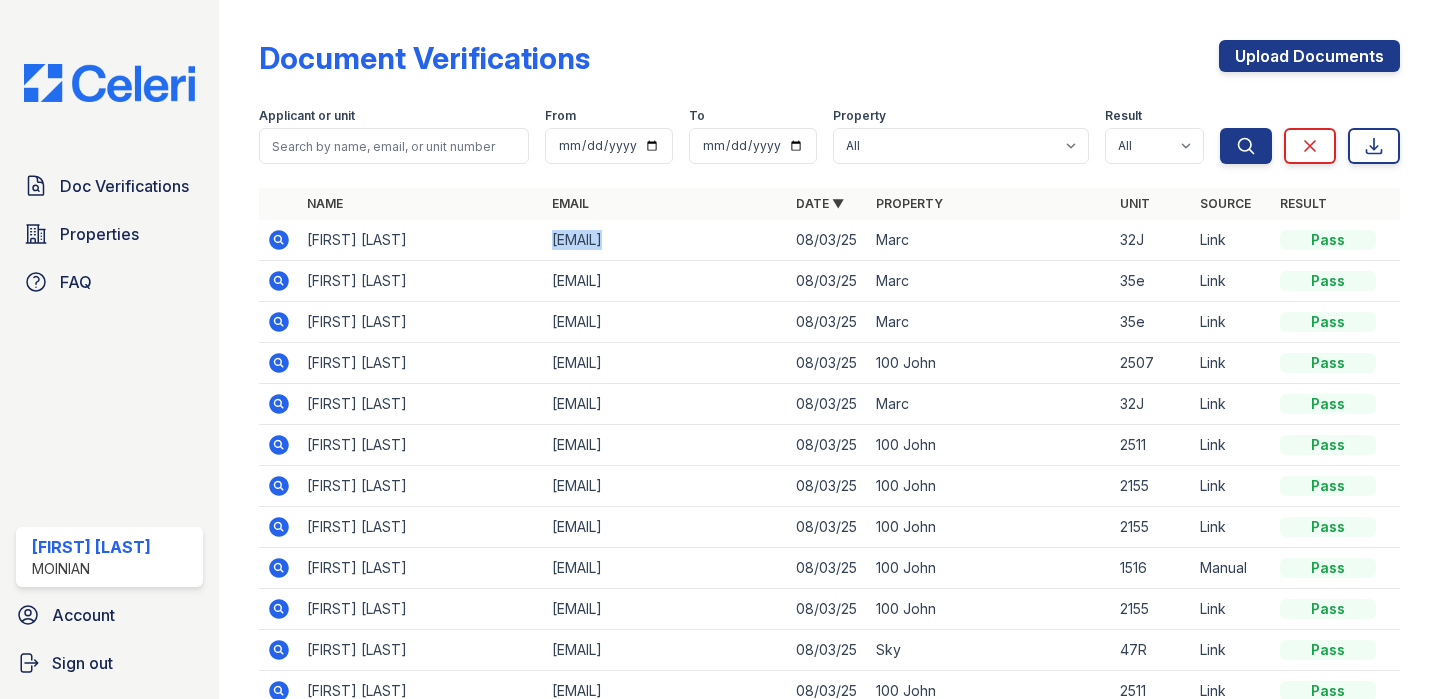 click on "[USERNAME]@[DOMAIN]" at bounding box center [666, 240] 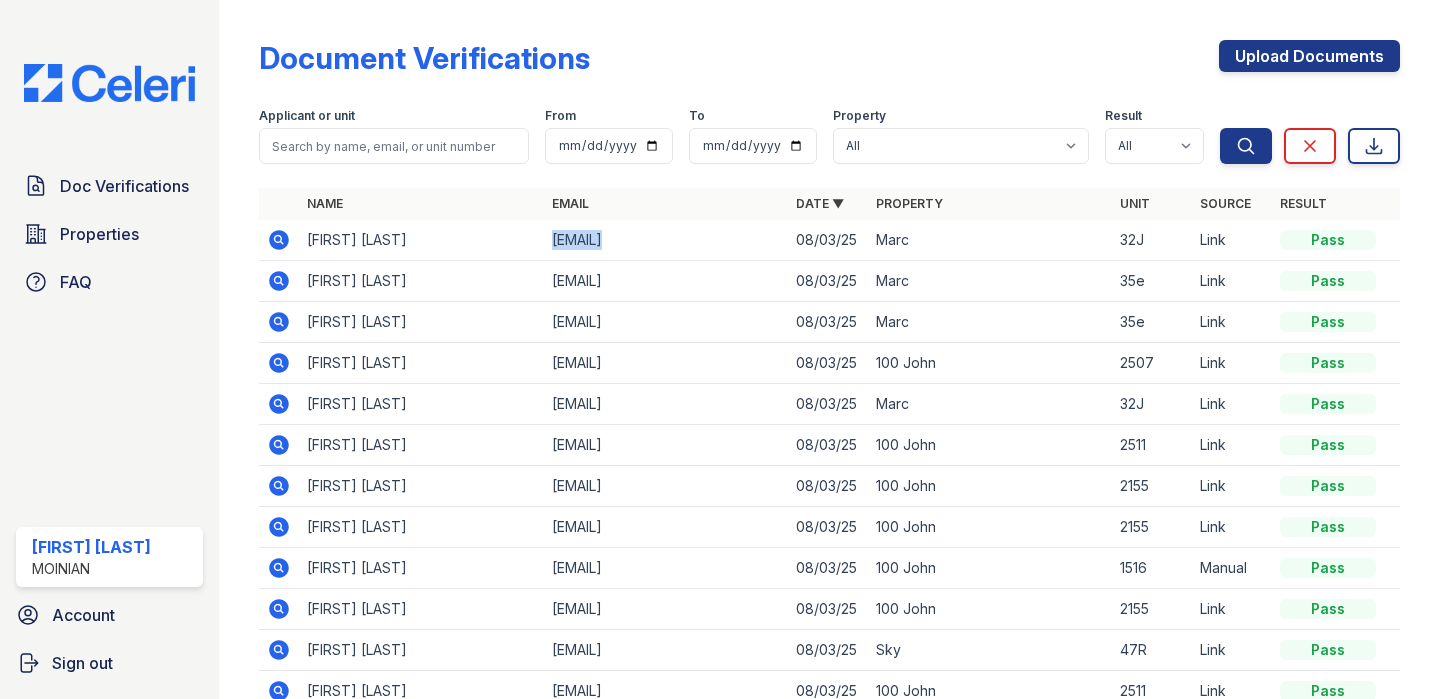 click 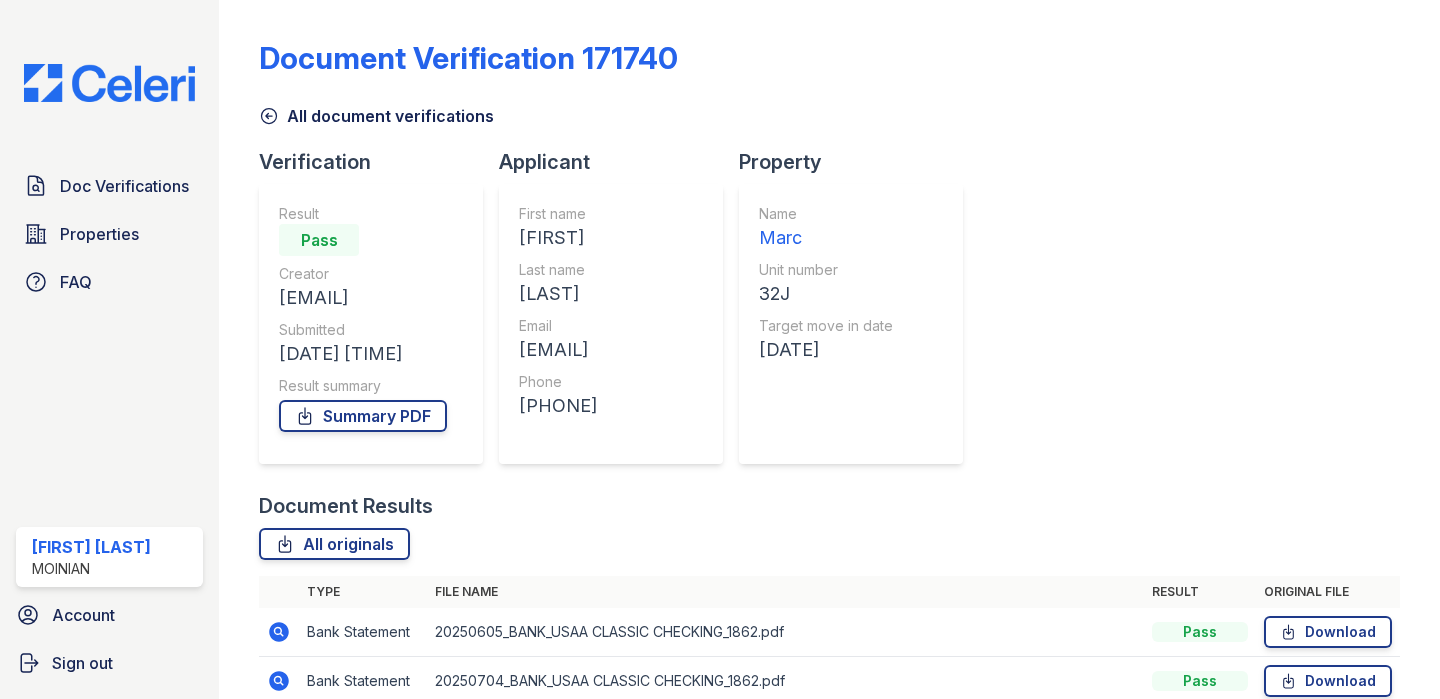 click on "+15712011004" at bounding box center (558, 406) 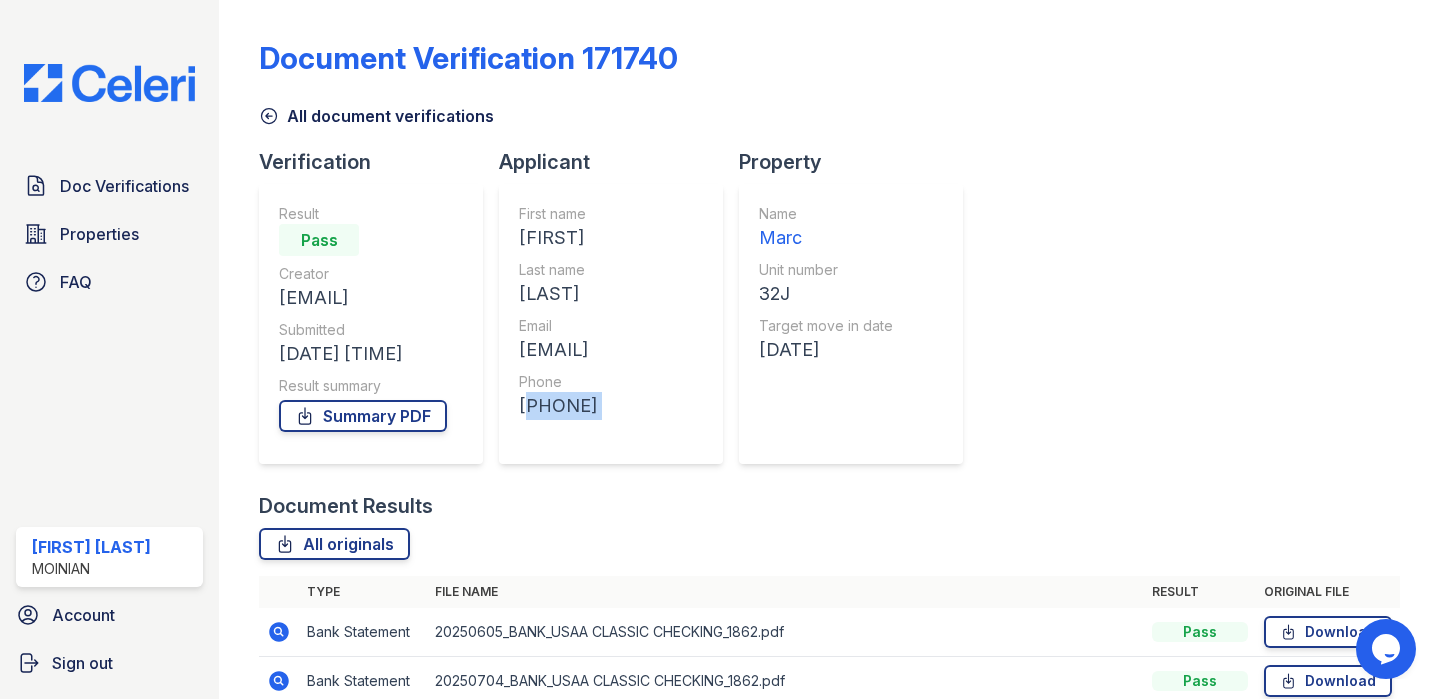 scroll, scrollTop: 0, scrollLeft: 0, axis: both 